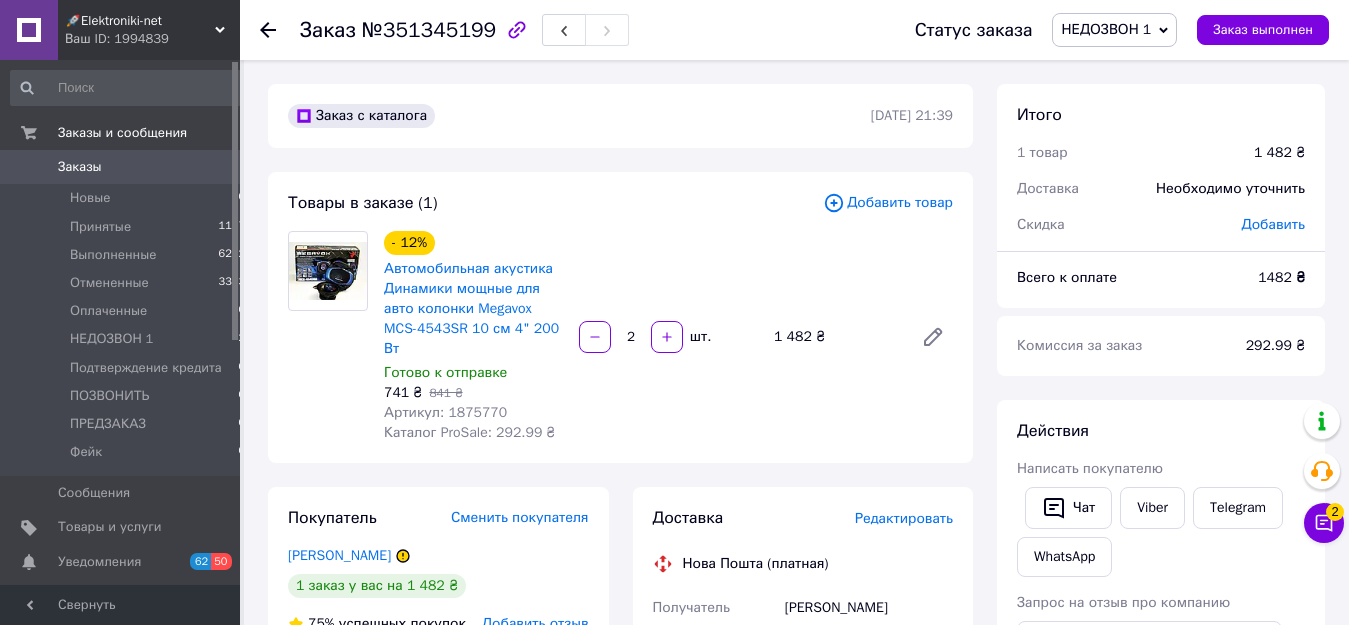 click on "Заказы 0" at bounding box center (128, 167) 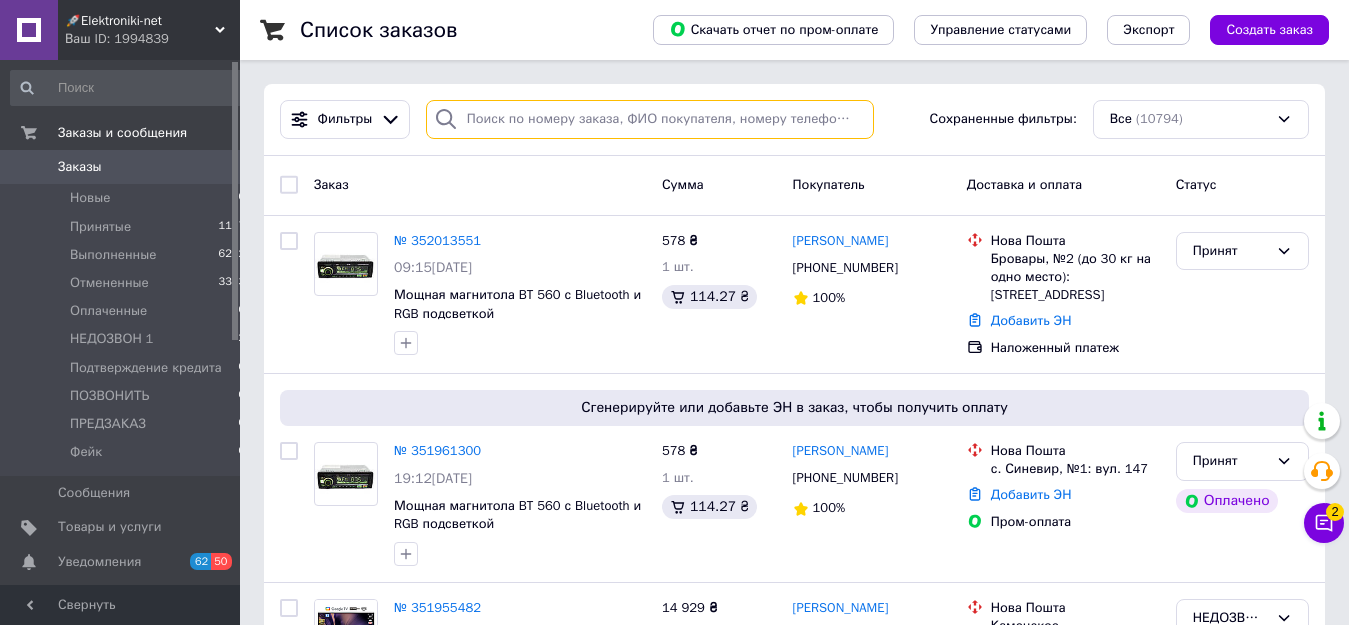 click at bounding box center [650, 119] 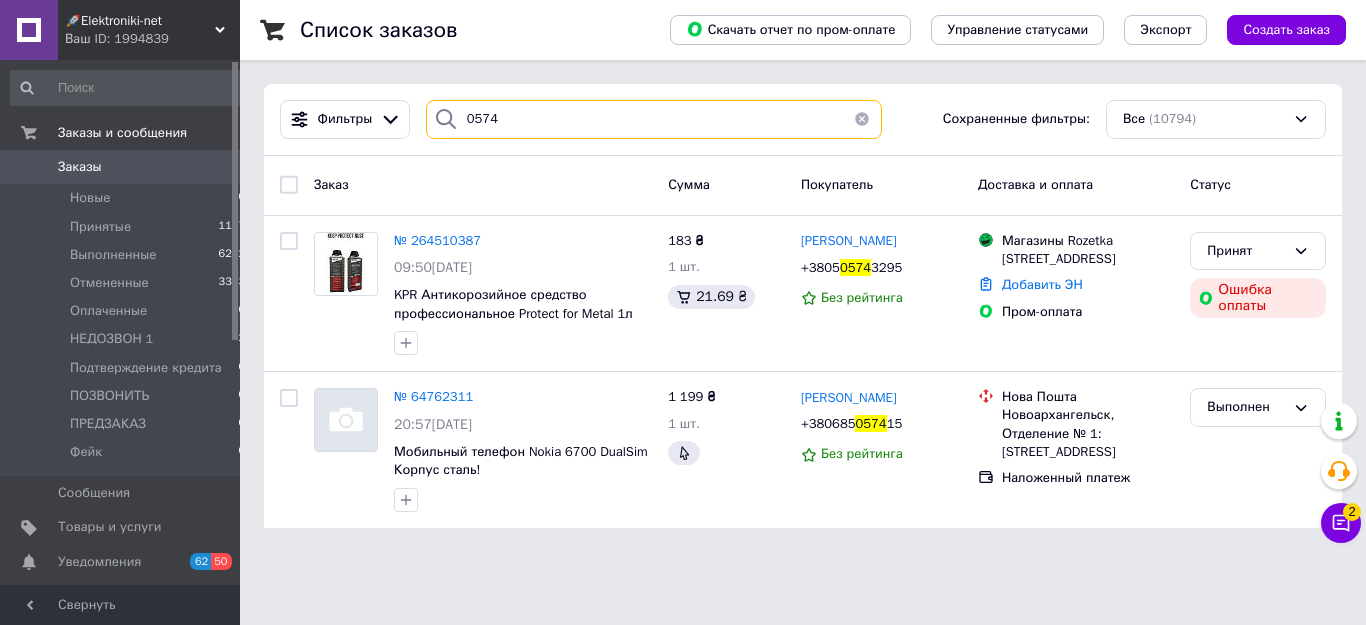 type on "0574" 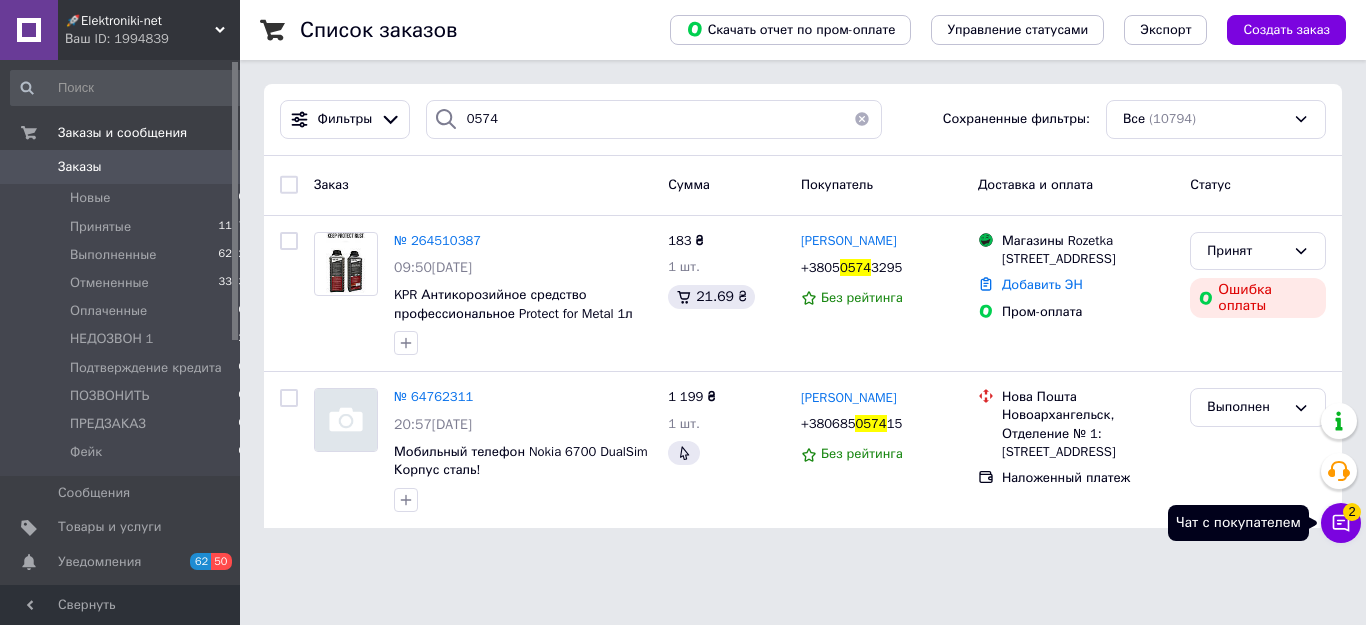 click 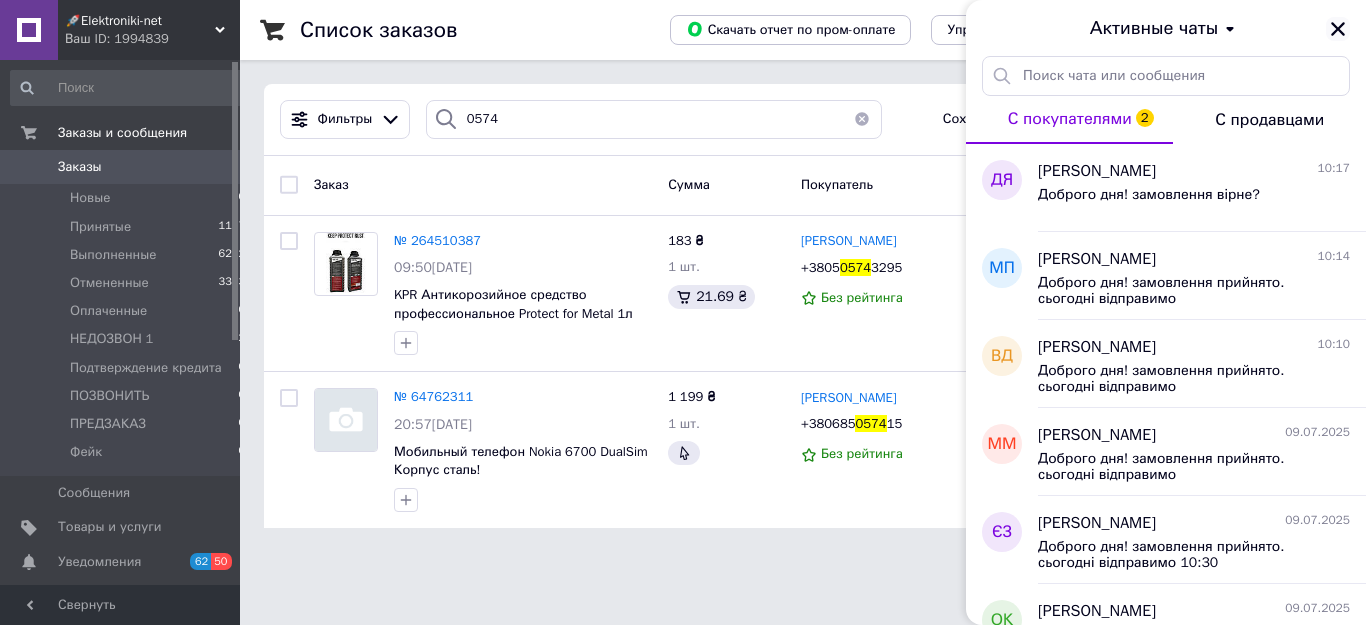 click 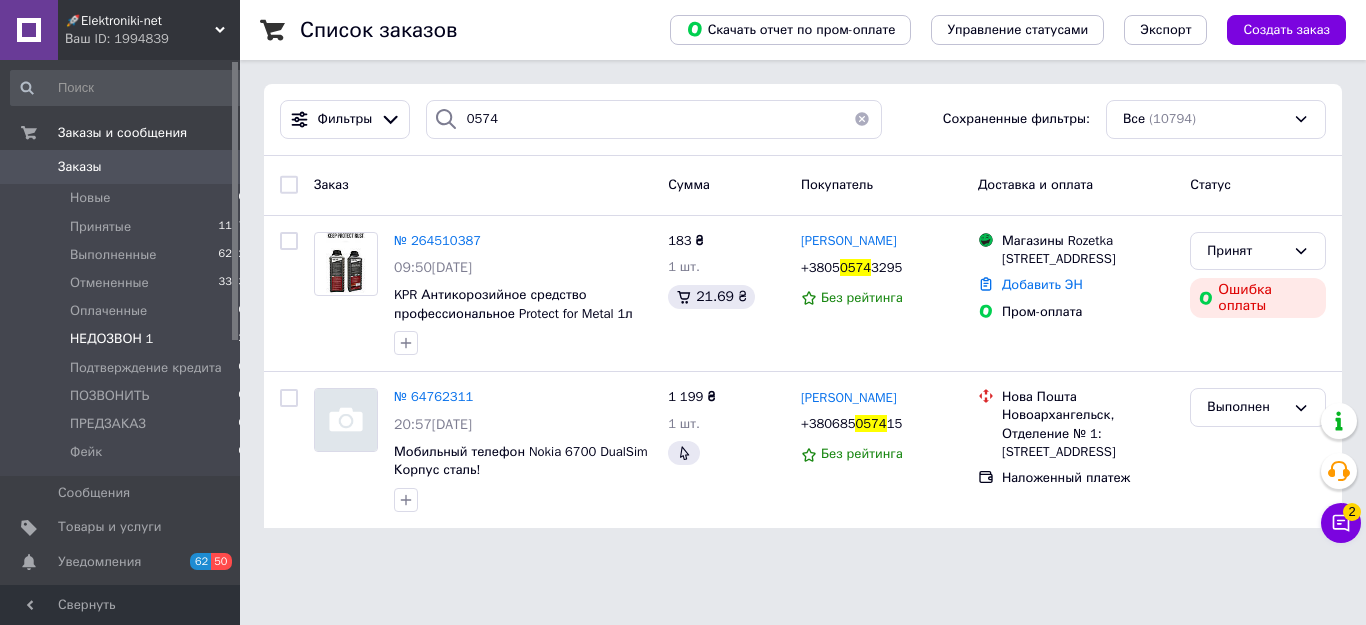 click on "2" at bounding box center [241, 339] 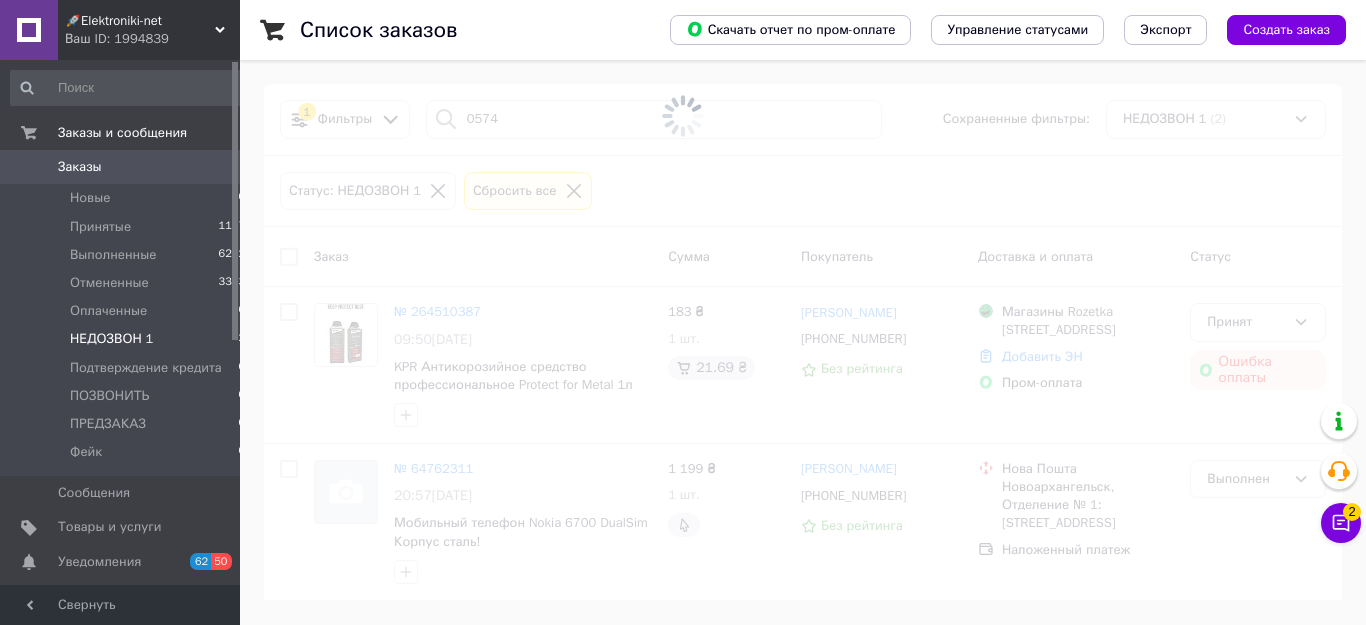 type 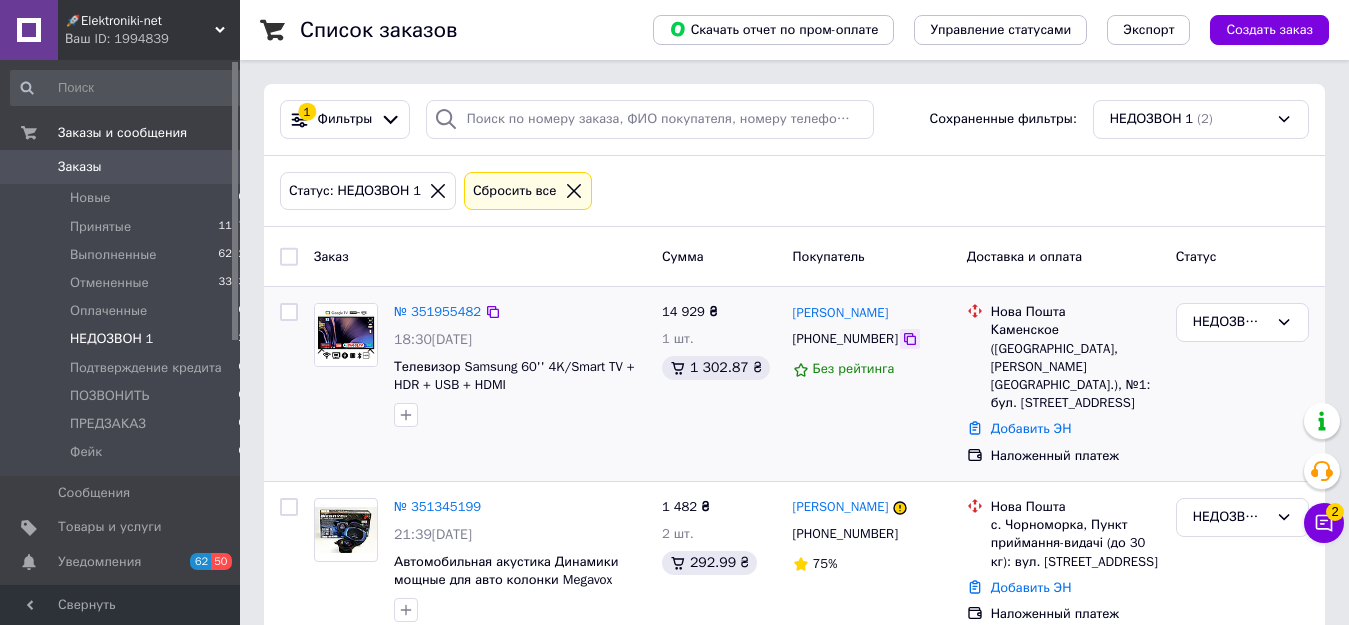 click at bounding box center (910, 339) 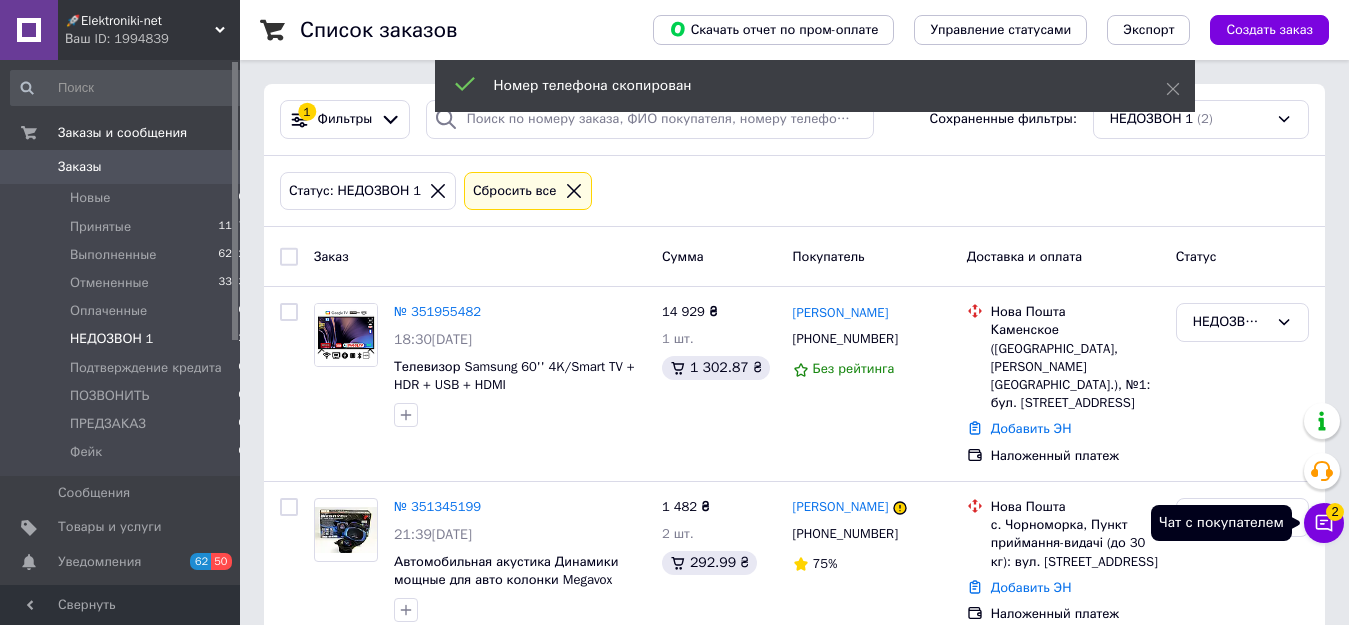 click on "Чат с покупателем 2" at bounding box center [1324, 523] 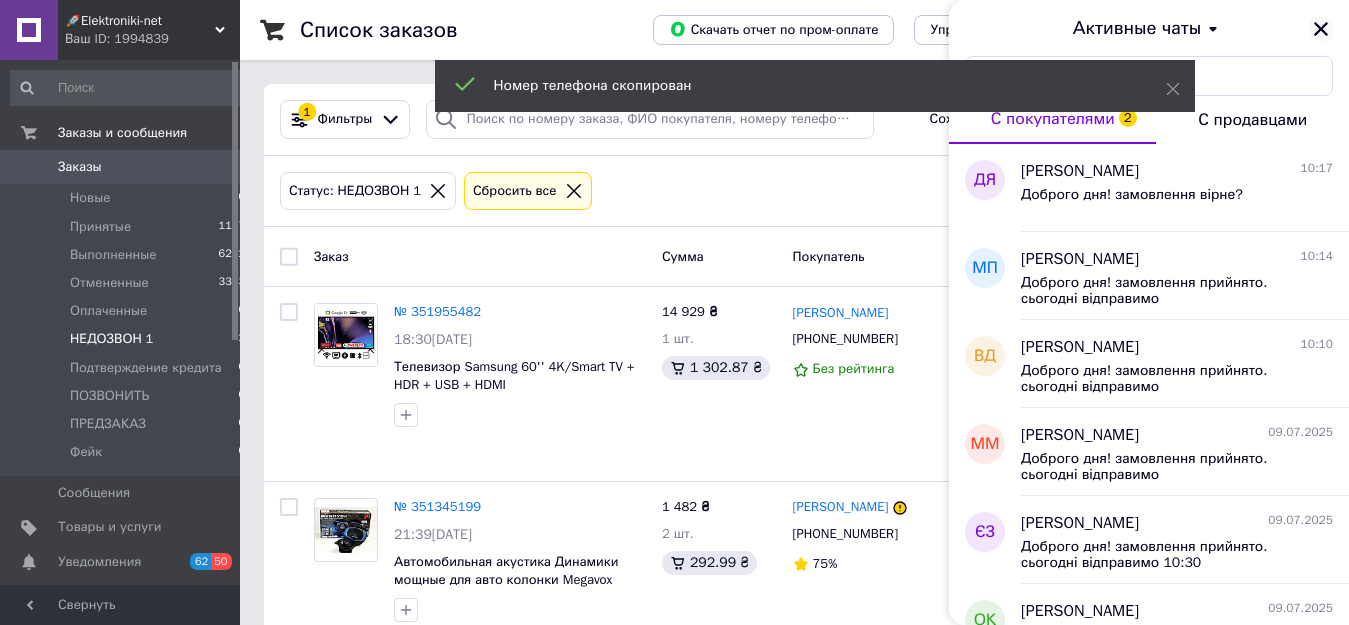 click 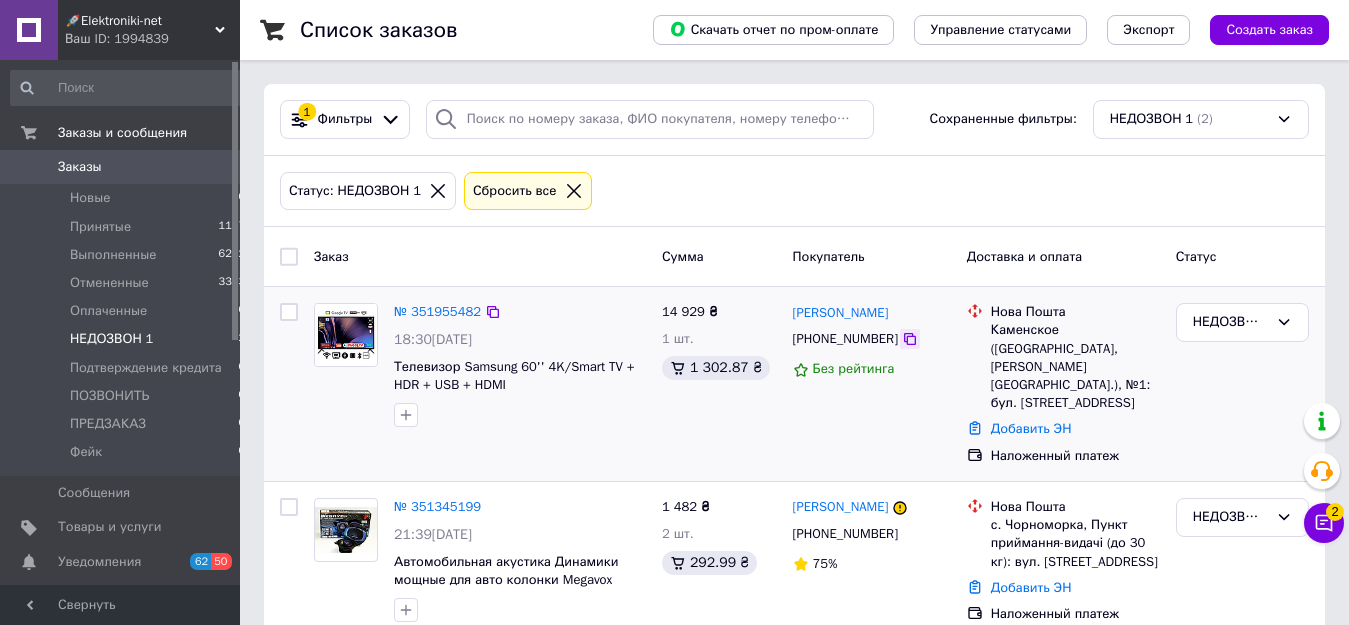 click 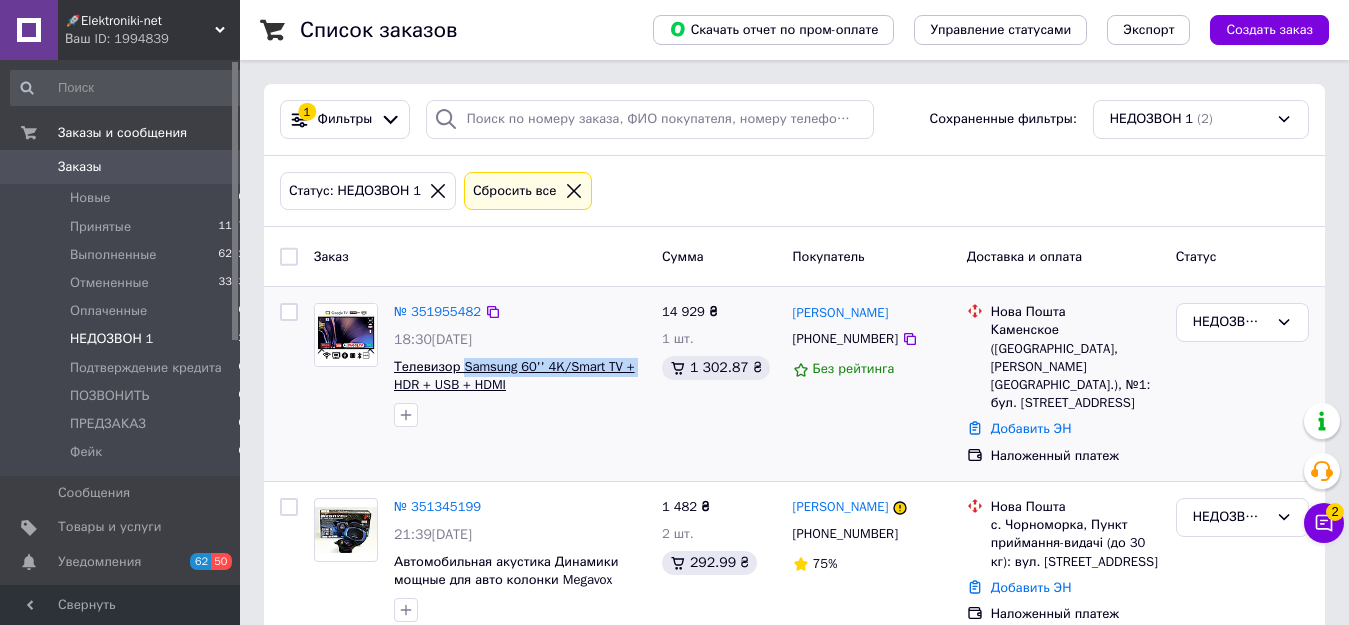 drag, startPoint x: 595, startPoint y: 367, endPoint x: 462, endPoint y: 370, distance: 133.03383 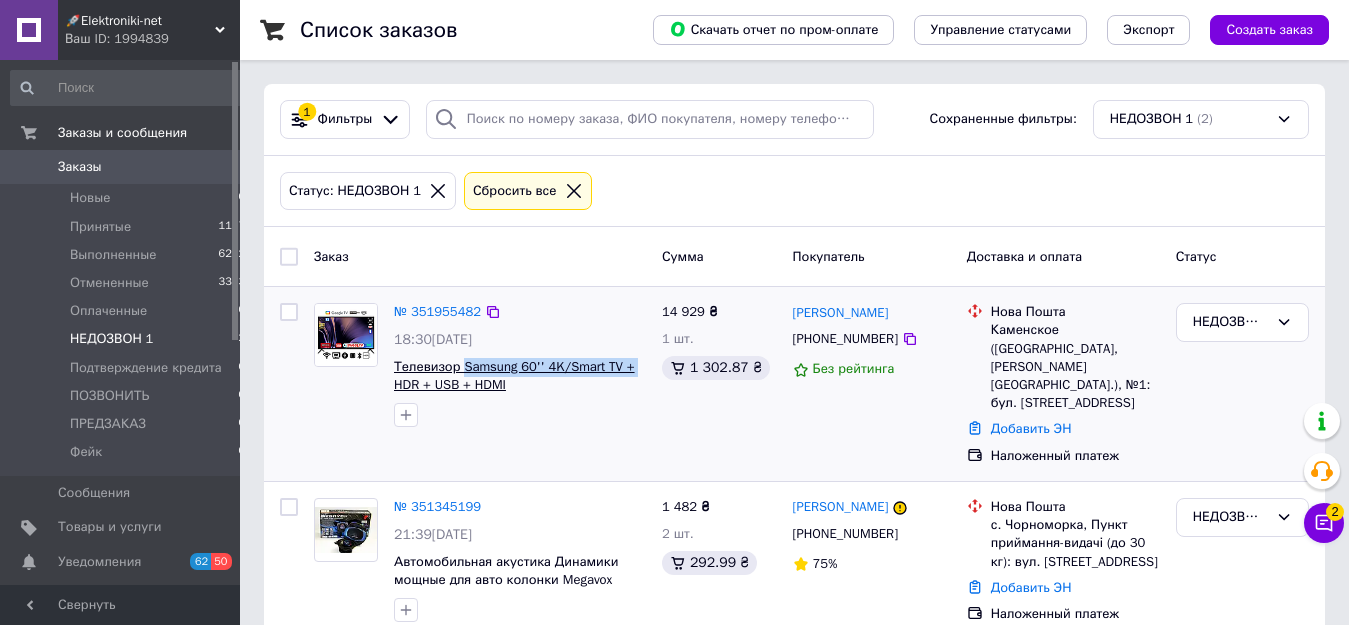 click on "Телевизор Samsung 60'' 4K/Smart TV + HDR + USB + HDMI" at bounding box center (520, 376) 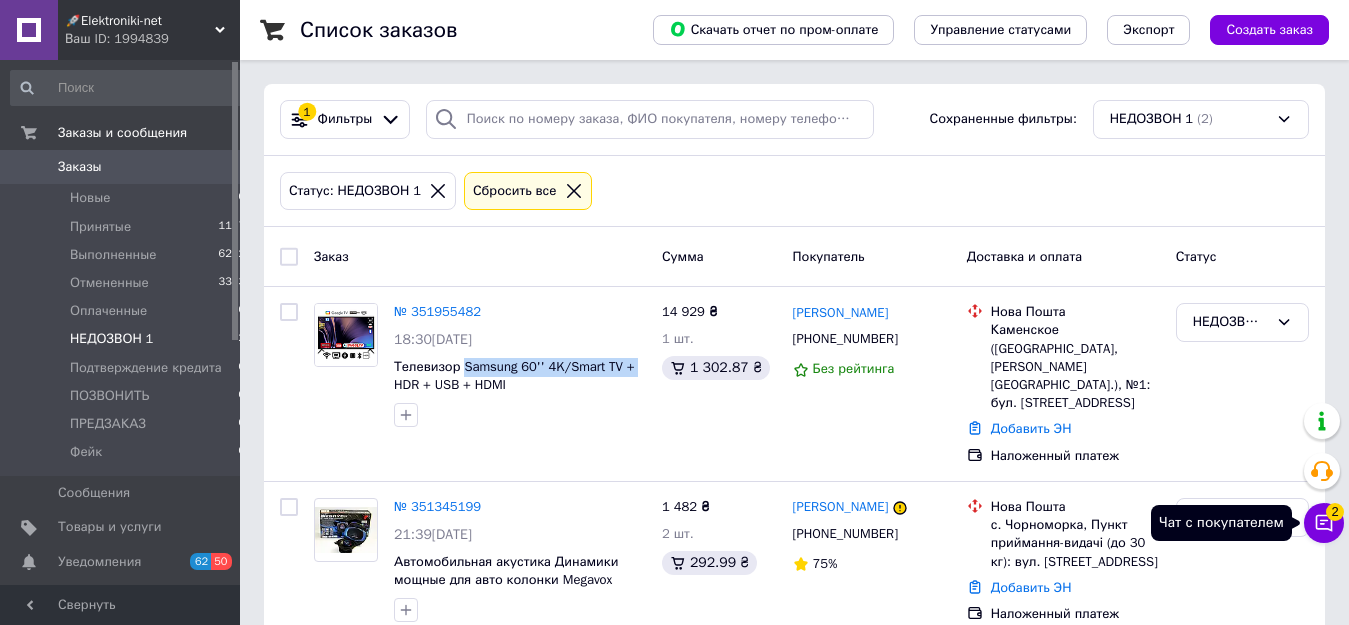 click on "Чат с покупателем 2" at bounding box center [1324, 523] 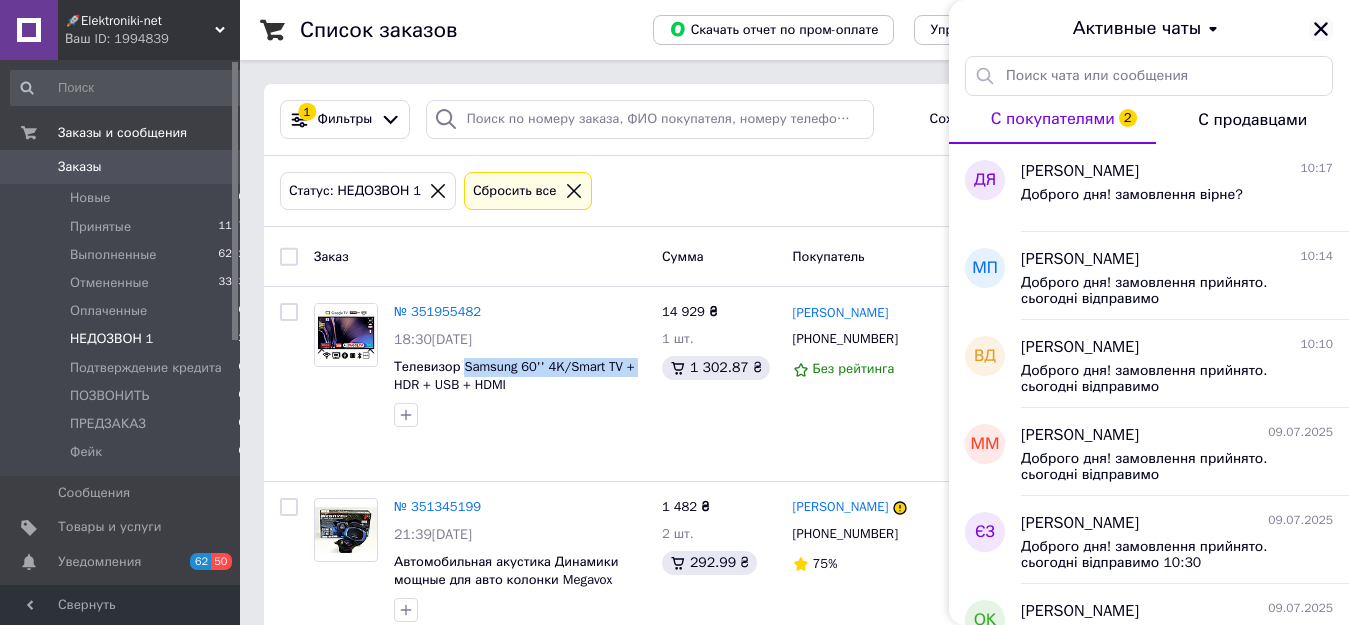 click 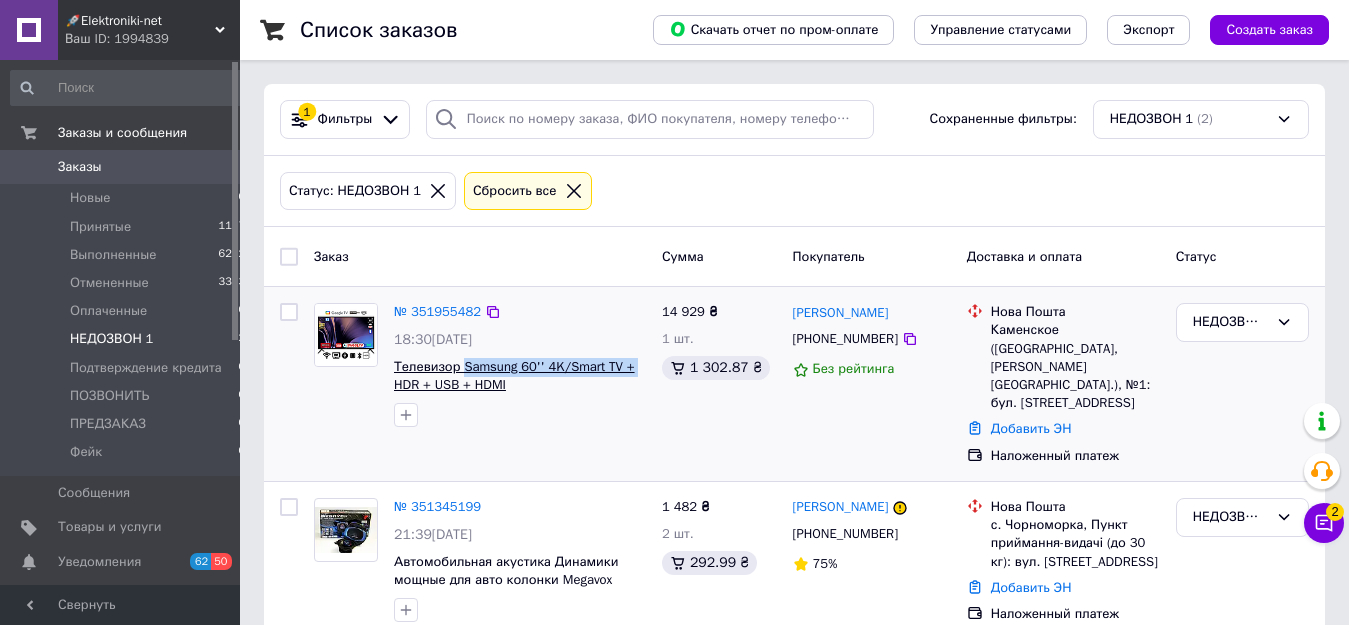 copy on "Samsung 60'' 4K/Smart TV +" 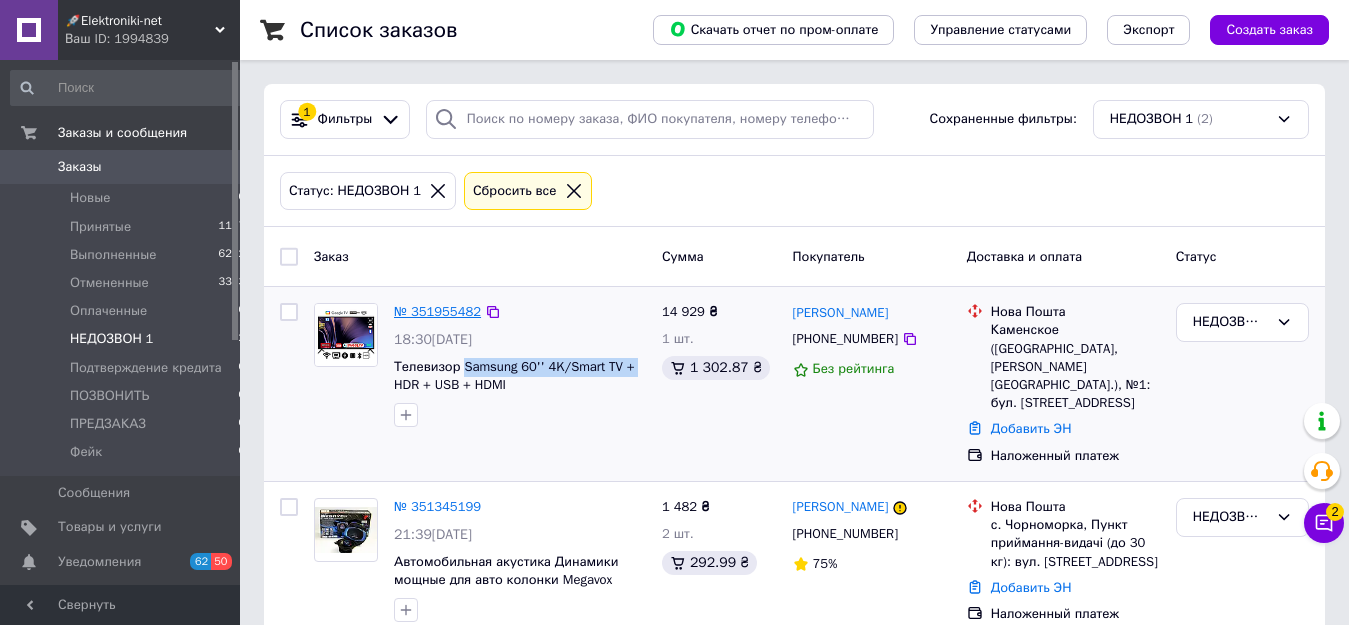 click on "№ 351955482" at bounding box center (437, 311) 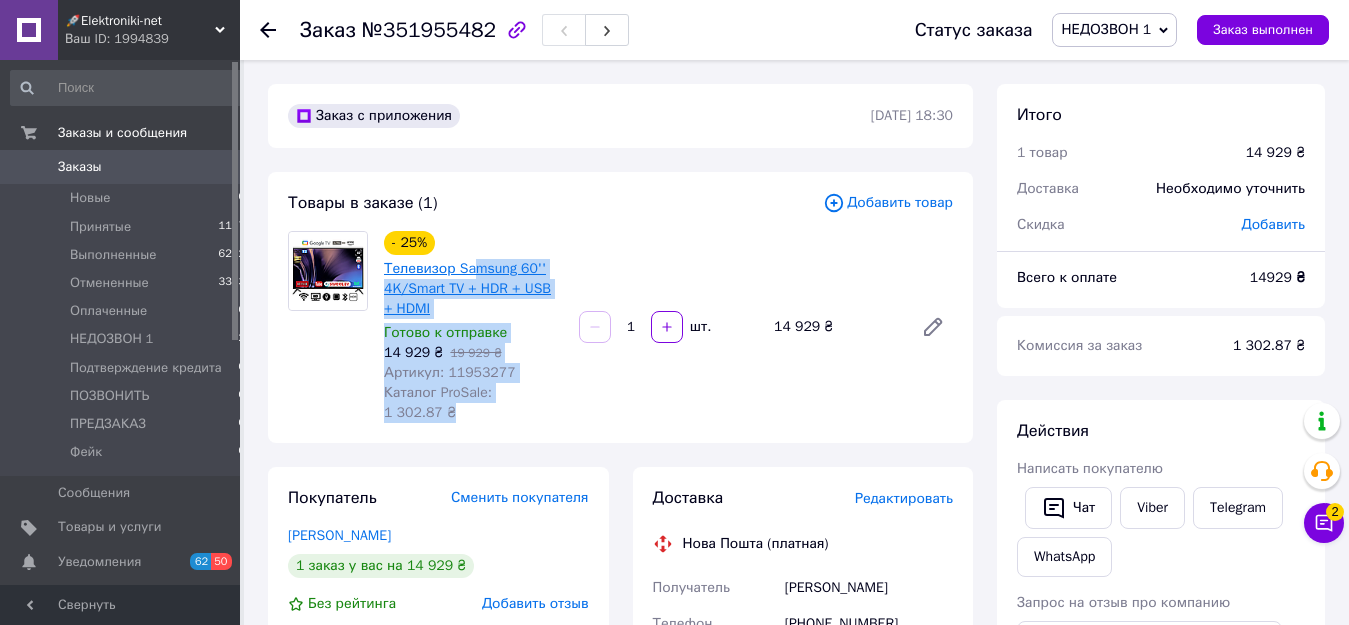 drag, startPoint x: 558, startPoint y: 265, endPoint x: 473, endPoint y: 268, distance: 85.052925 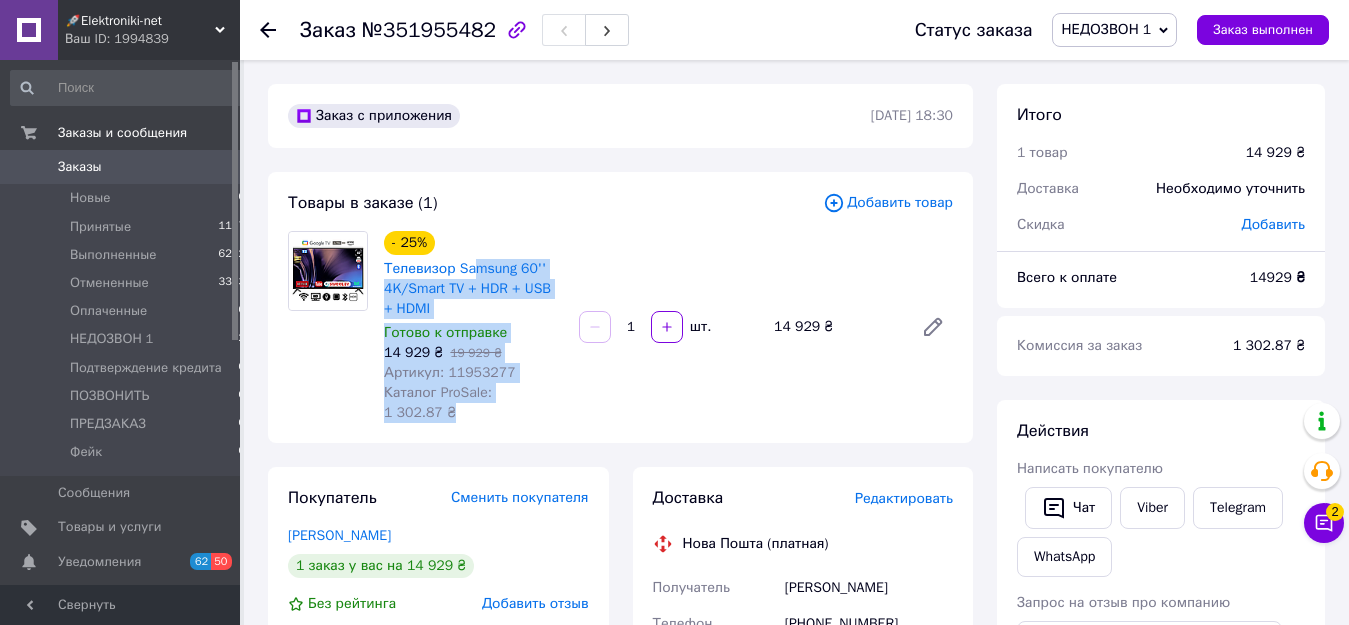 drag, startPoint x: 568, startPoint y: 338, endPoint x: 563, endPoint y: 316, distance: 22.561028 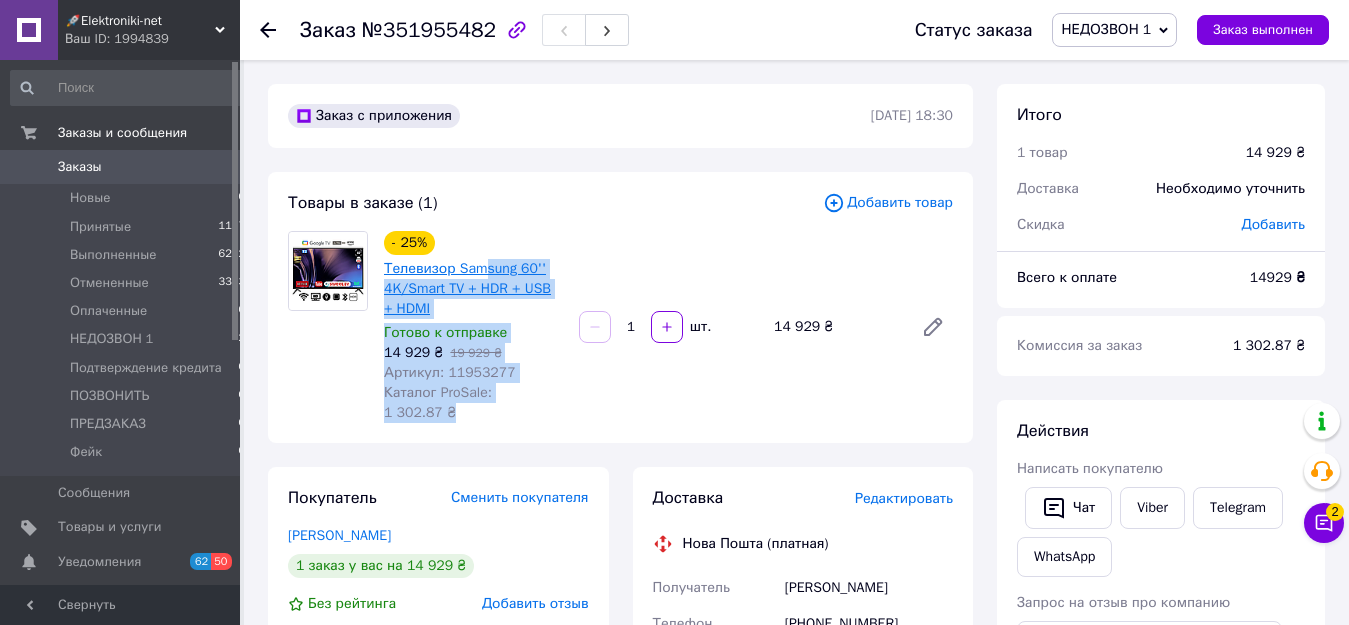 drag, startPoint x: 573, startPoint y: 265, endPoint x: 476, endPoint y: 265, distance: 97 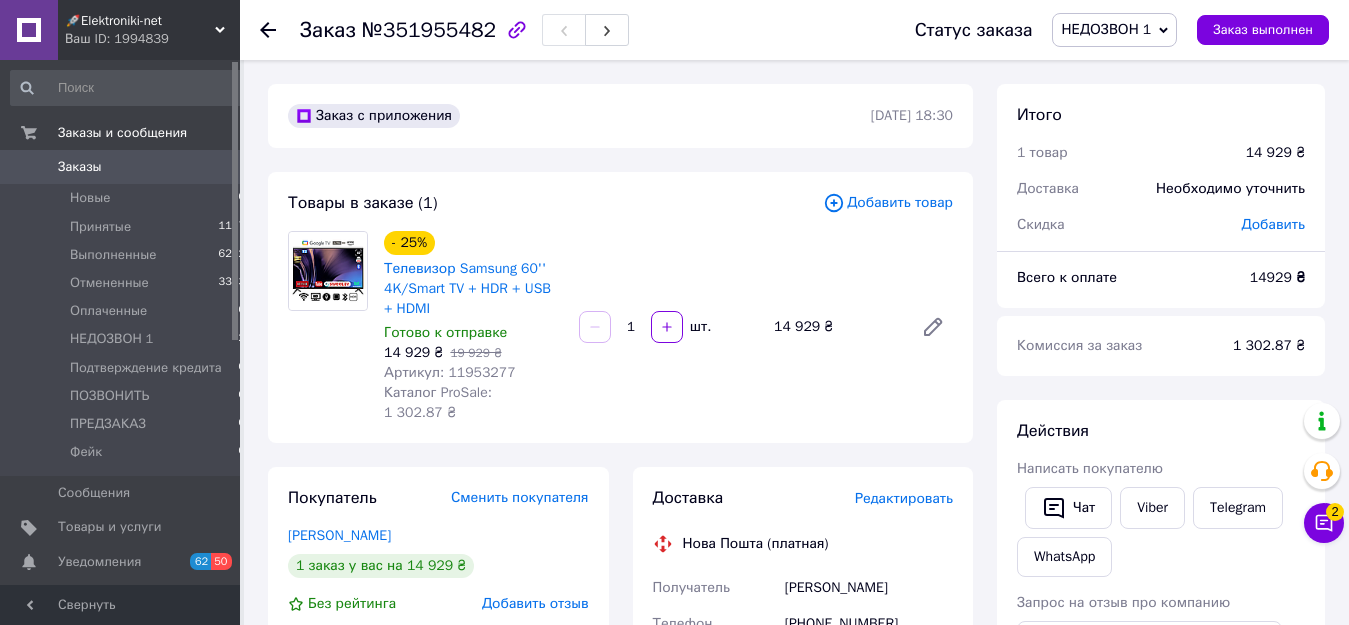click on "- 25% Телевизор Samsung 60'' 4K/Smart TV + HDR + USB + HDMI Готово к отправке 14 929 ₴   19 929 ₴ Артикул: 11953277 Каталог ProSale: 1 302.87 ₴  1   шт. 14 929 ₴" at bounding box center [668, 327] 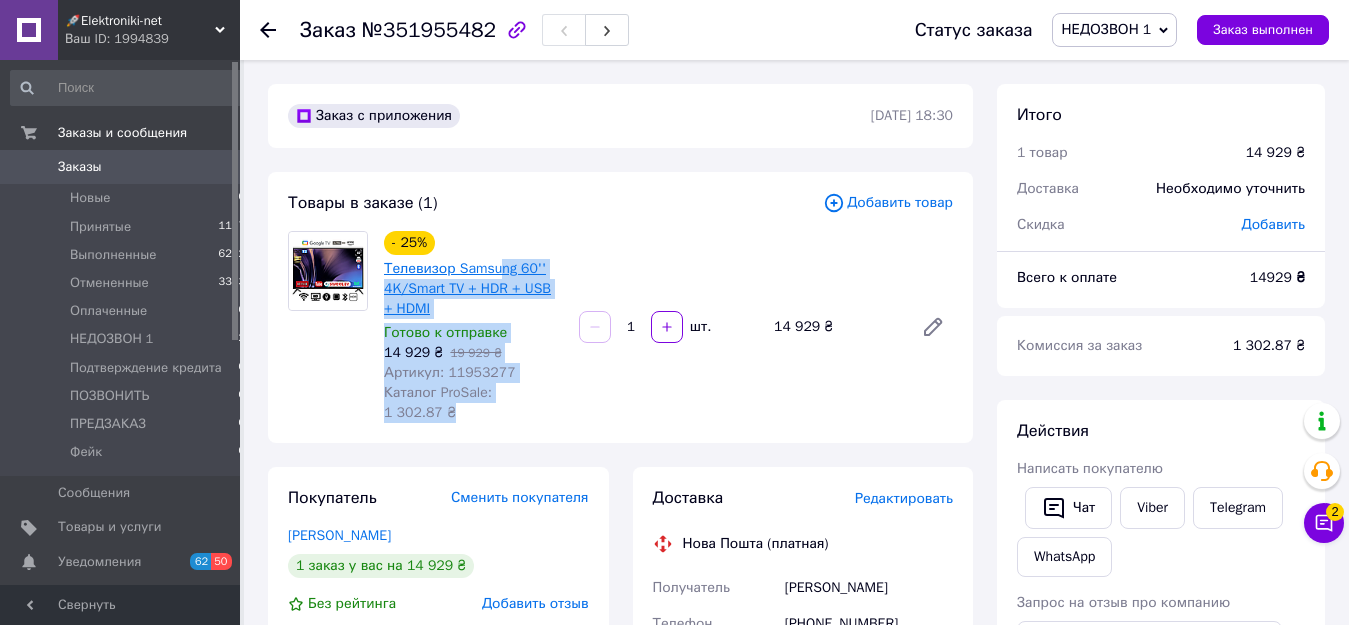drag, startPoint x: 572, startPoint y: 265, endPoint x: 499, endPoint y: 267, distance: 73.02739 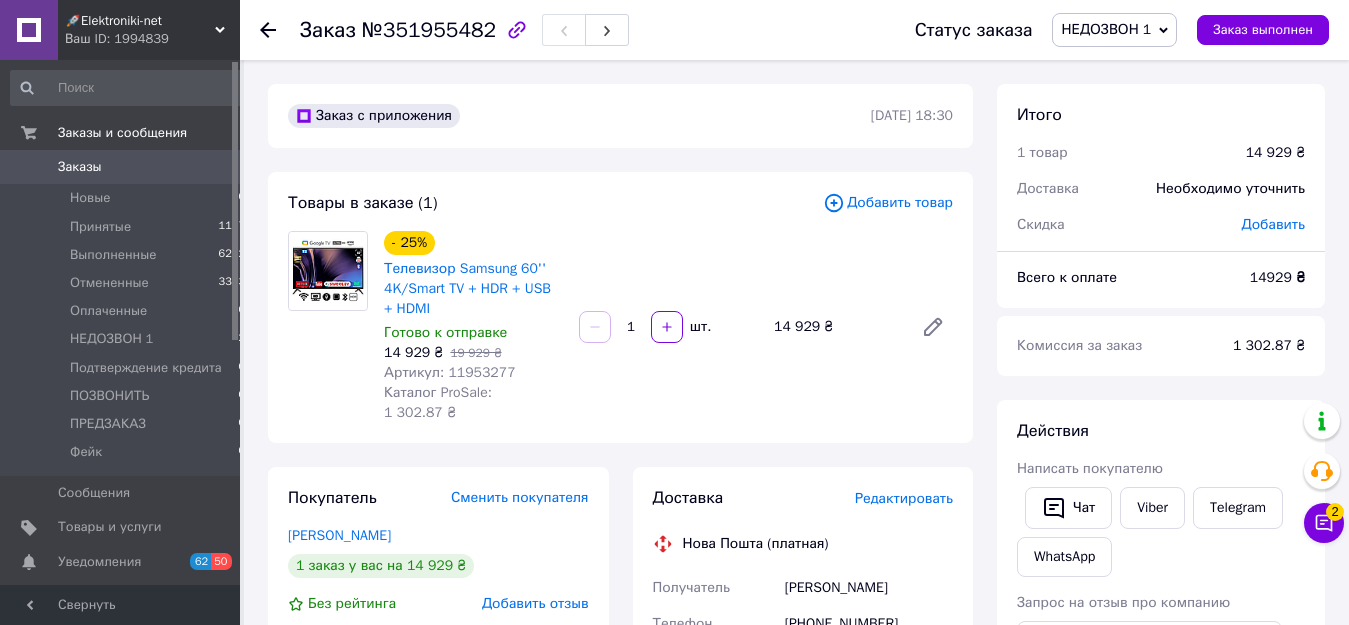 click on "- 25% Телевизор Samsung 60'' 4K/Smart TV + HDR + USB + HDMI" at bounding box center [473, 275] 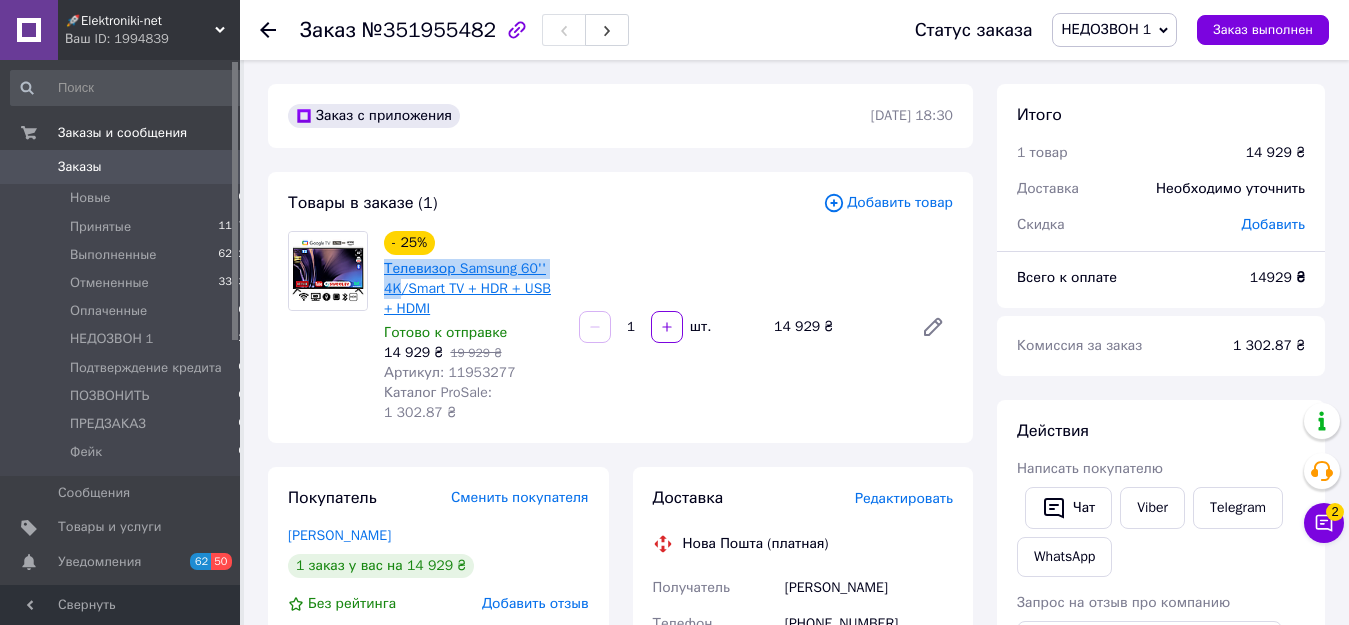 drag, startPoint x: 380, startPoint y: 268, endPoint x: 558, endPoint y: 262, distance: 178.10109 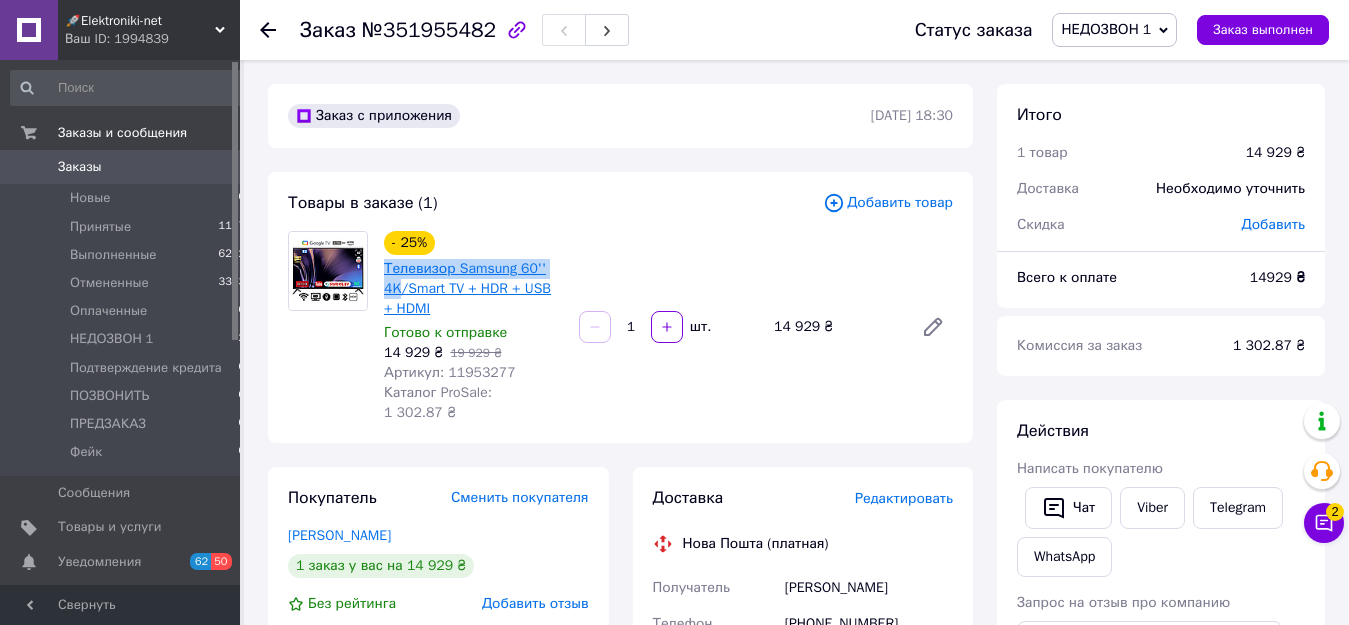 click on "- 25% Телевизор Samsung 60'' 4K/Smart TV + HDR + USB + HDMI Готово к отправке 14 929 ₴   19 929 ₴ Артикул: 11953277 Каталог ProSale: 1 302.87 ₴" at bounding box center (473, 327) 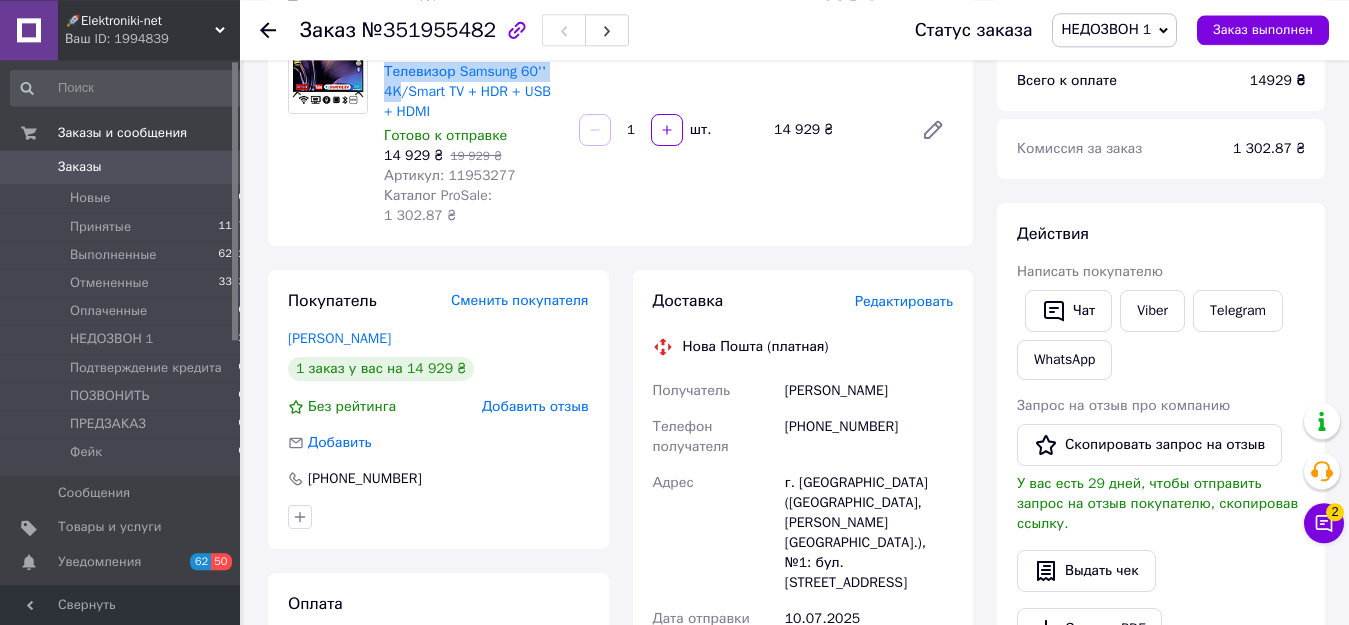 scroll, scrollTop: 306, scrollLeft: 0, axis: vertical 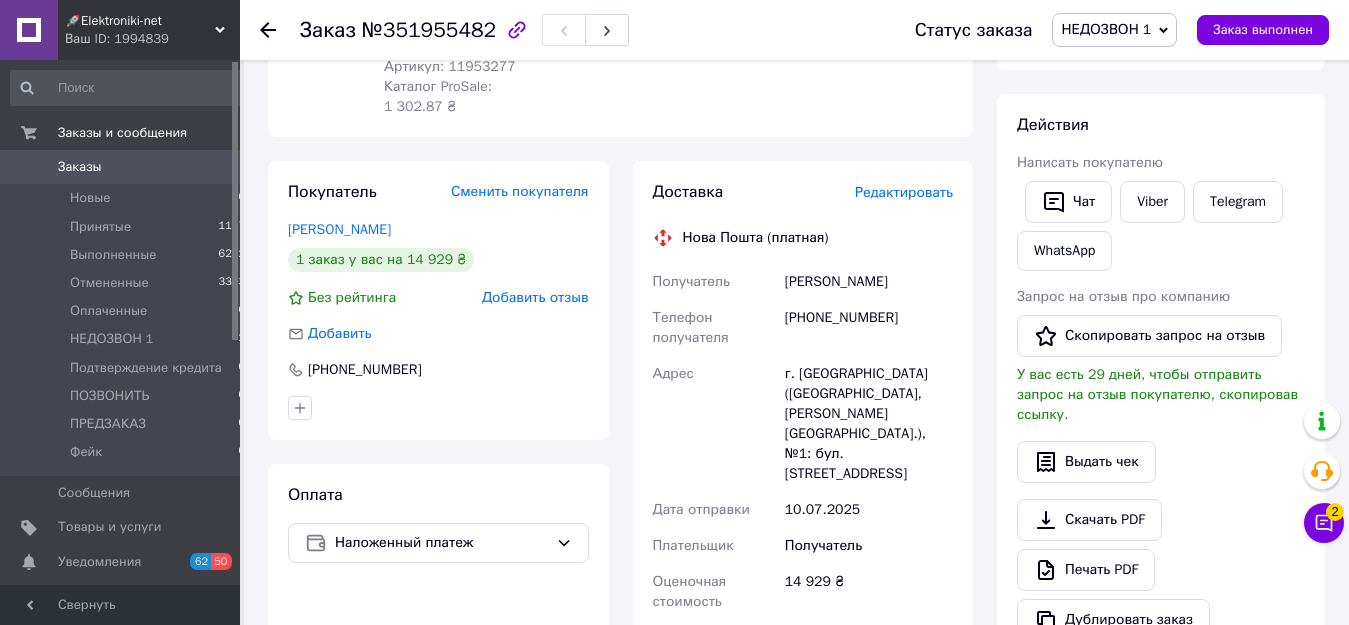 click on "[PHONE_NUMBER]" at bounding box center [869, 328] 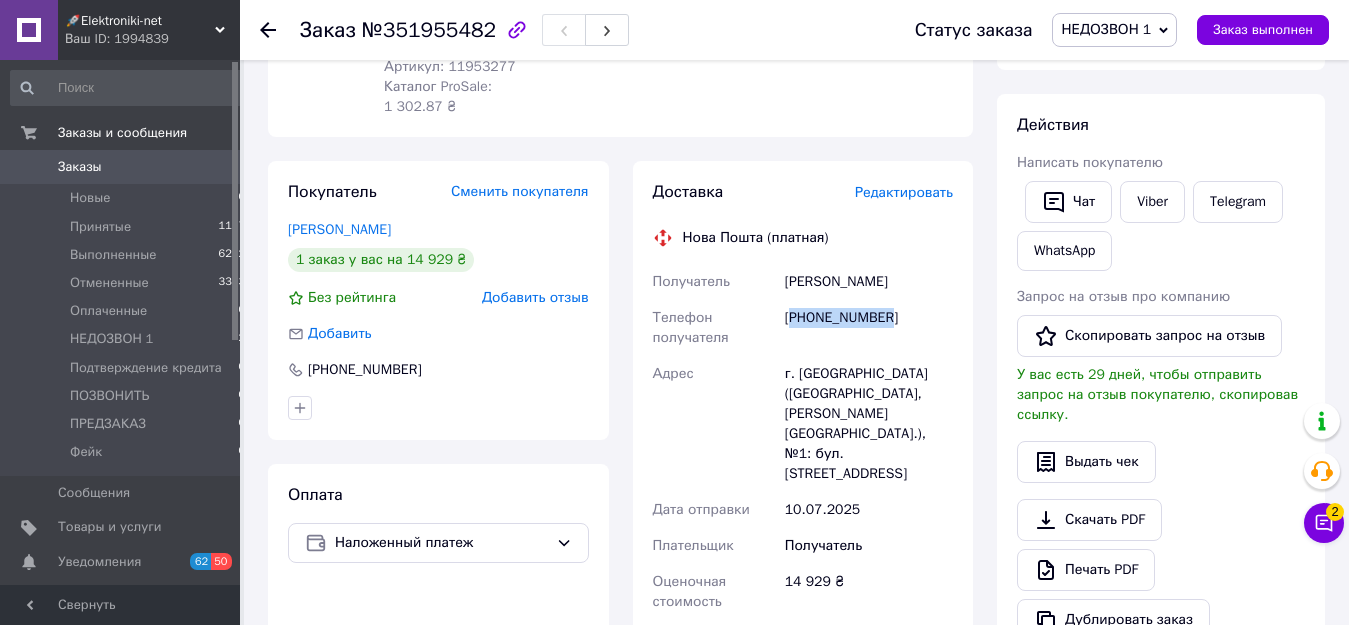click on "[PHONE_NUMBER]" at bounding box center (869, 328) 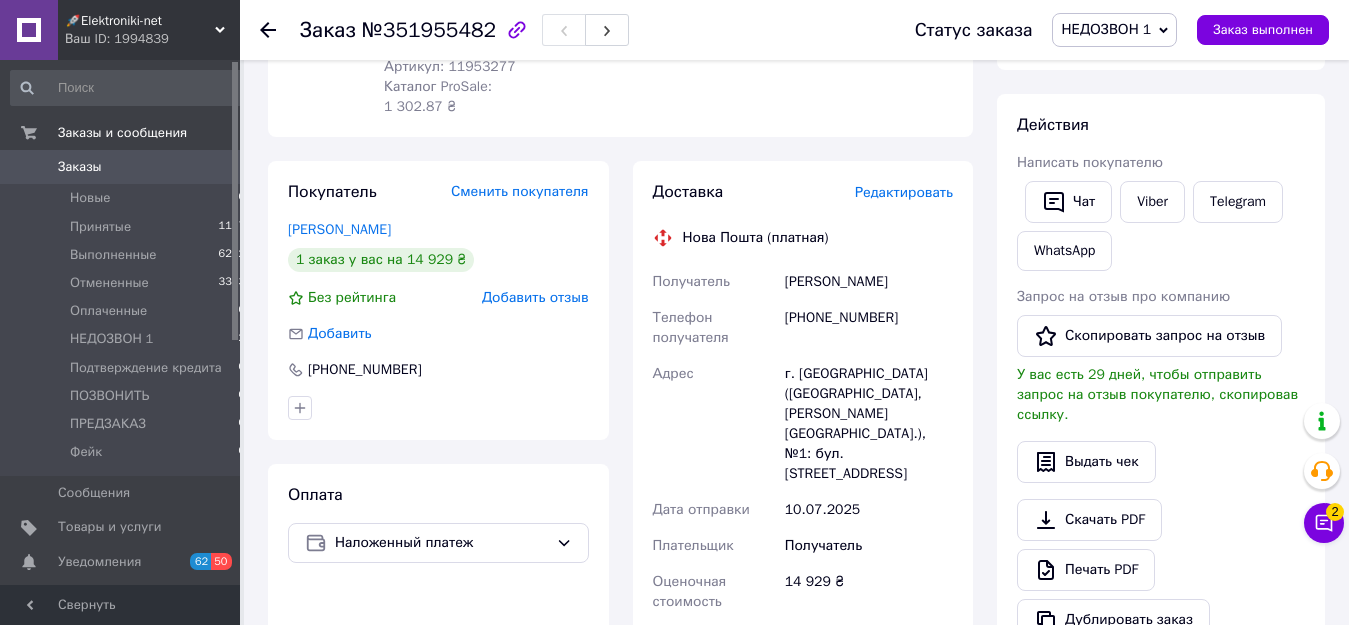 click on "[PHONE_NUMBER]" at bounding box center (869, 328) 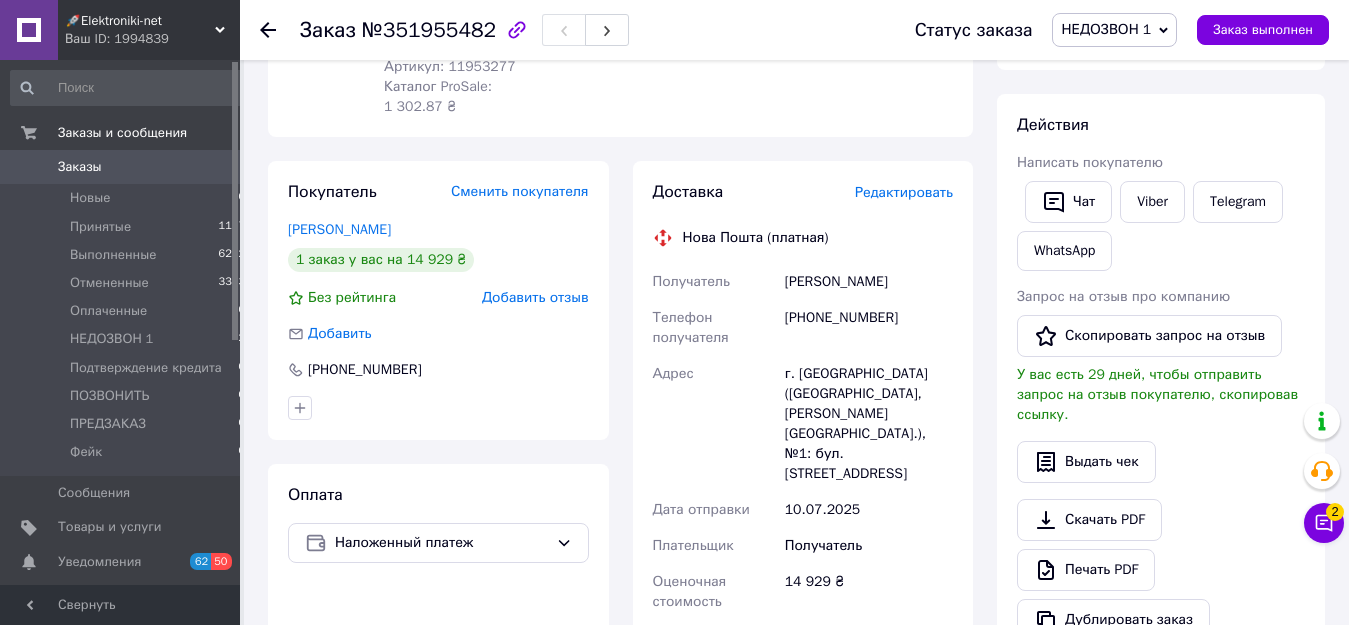 click on "НЕДОЗВОН 1" at bounding box center (1106, 29) 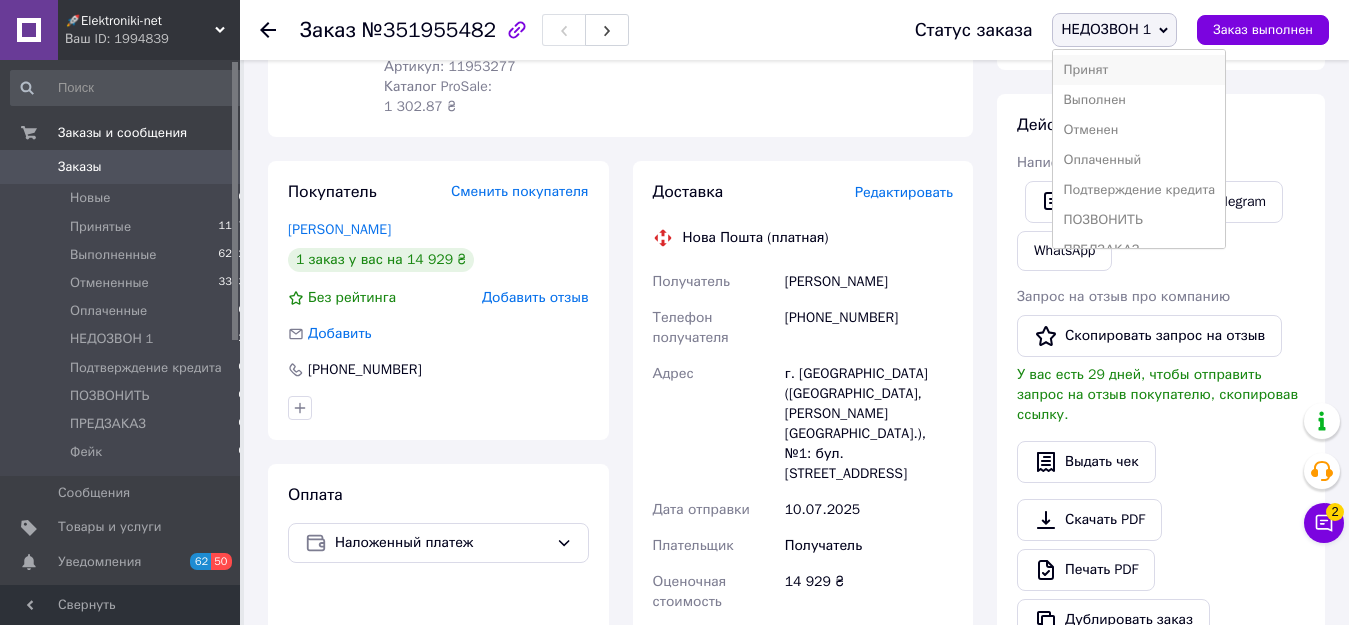 click on "Принят" at bounding box center [1139, 70] 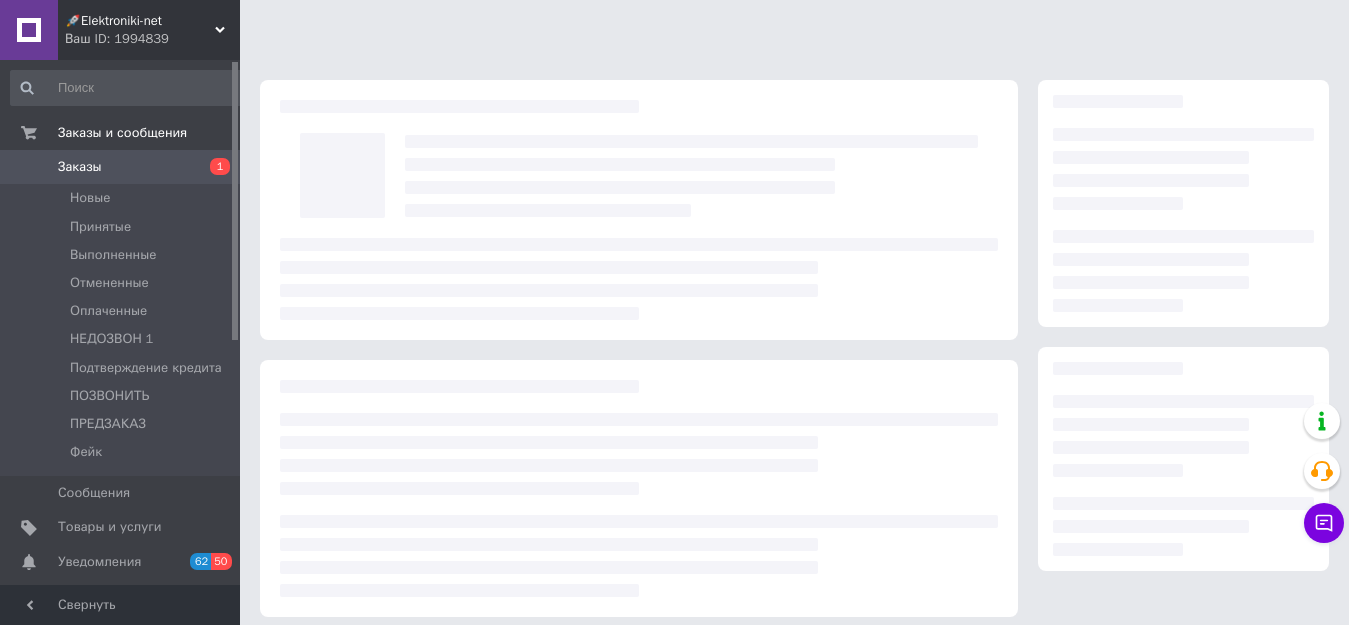 scroll, scrollTop: 0, scrollLeft: 0, axis: both 